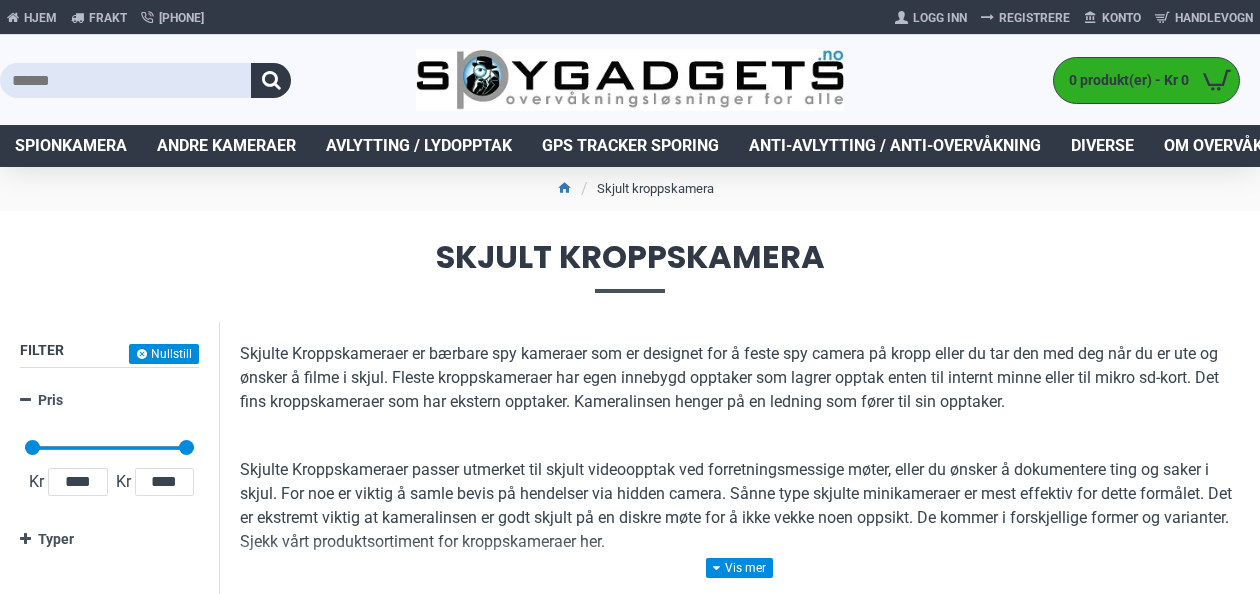 scroll, scrollTop: 0, scrollLeft: 0, axis: both 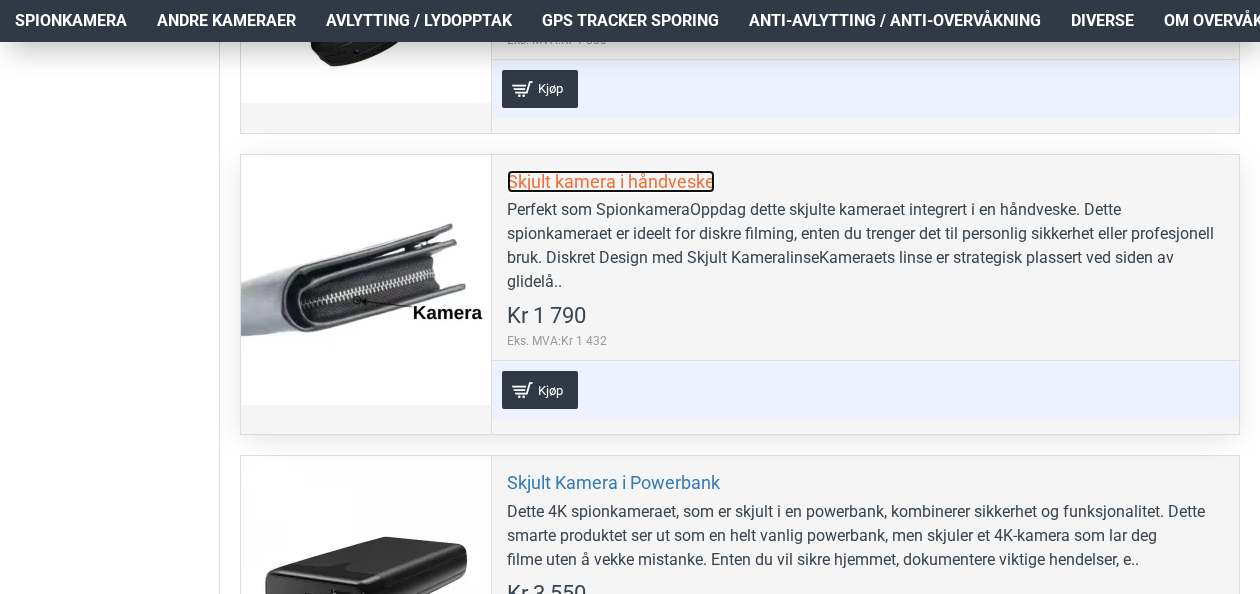 click on "Skjult kamera i håndveske" at bounding box center (611, 181) 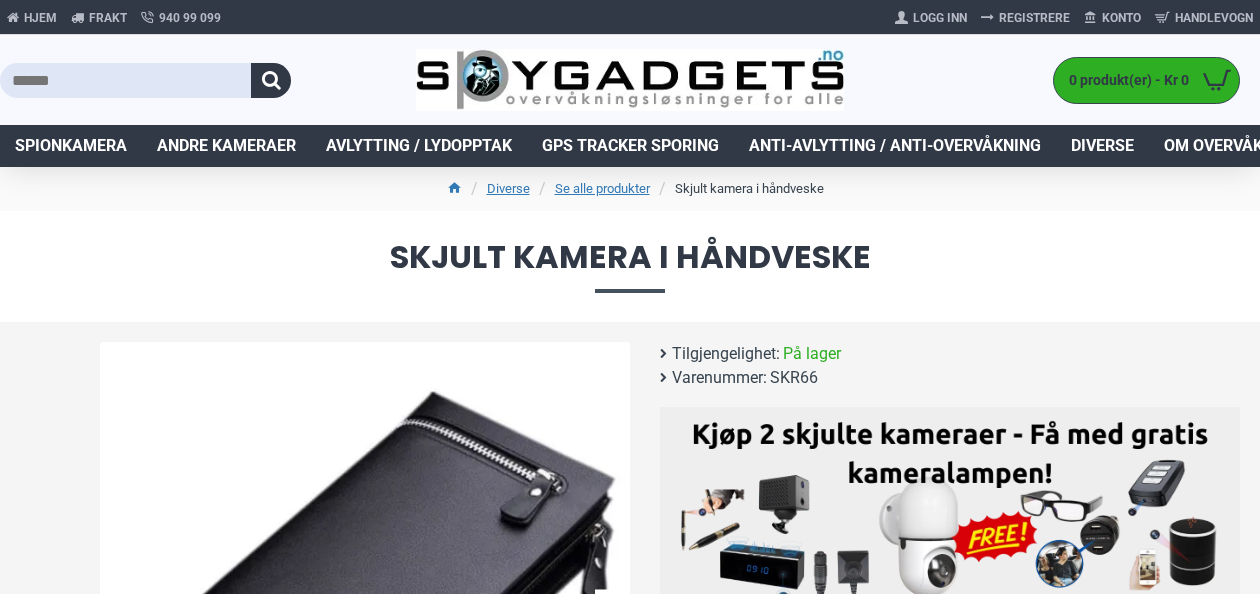scroll, scrollTop: 0, scrollLeft: 0, axis: both 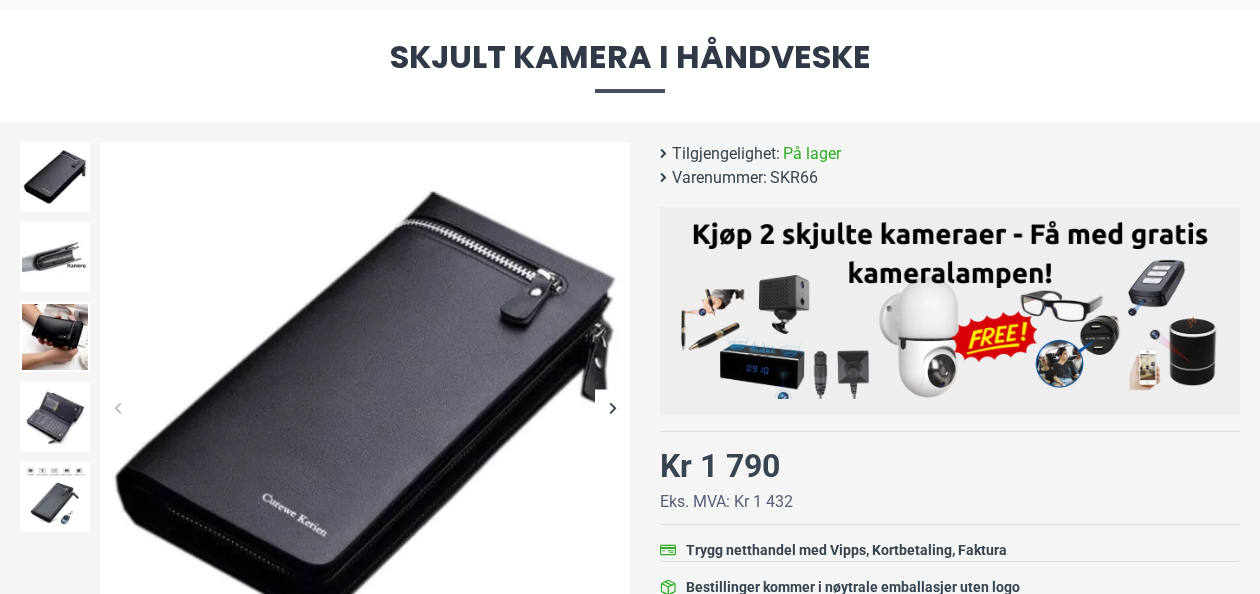 click at bounding box center [612, 407] 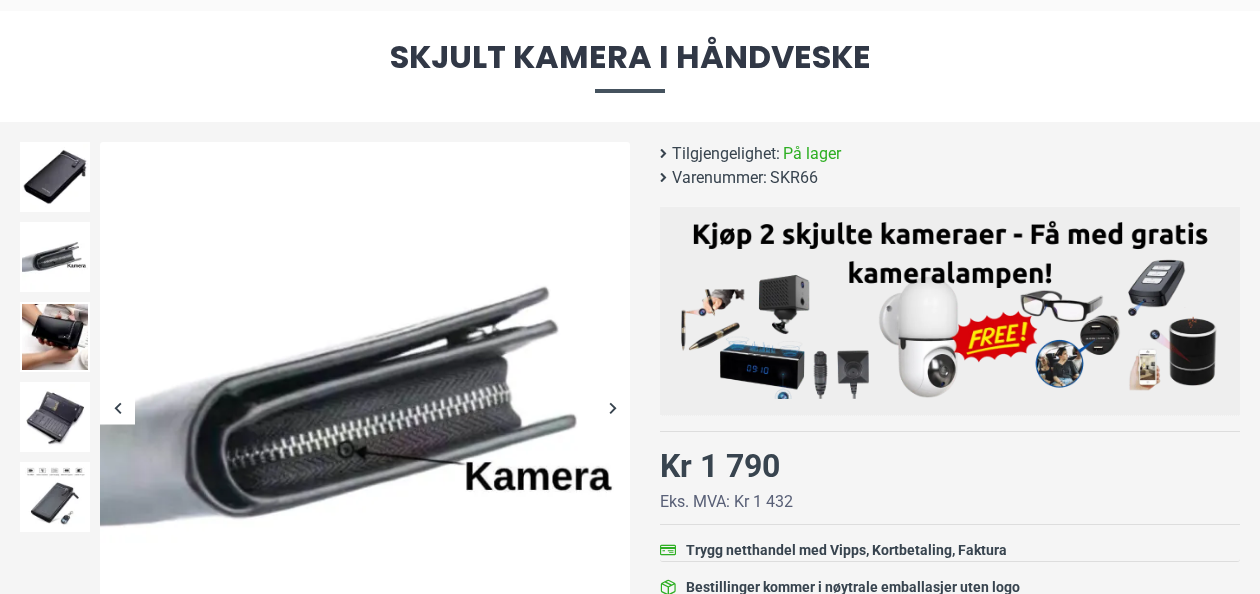 click at bounding box center (612, 407) 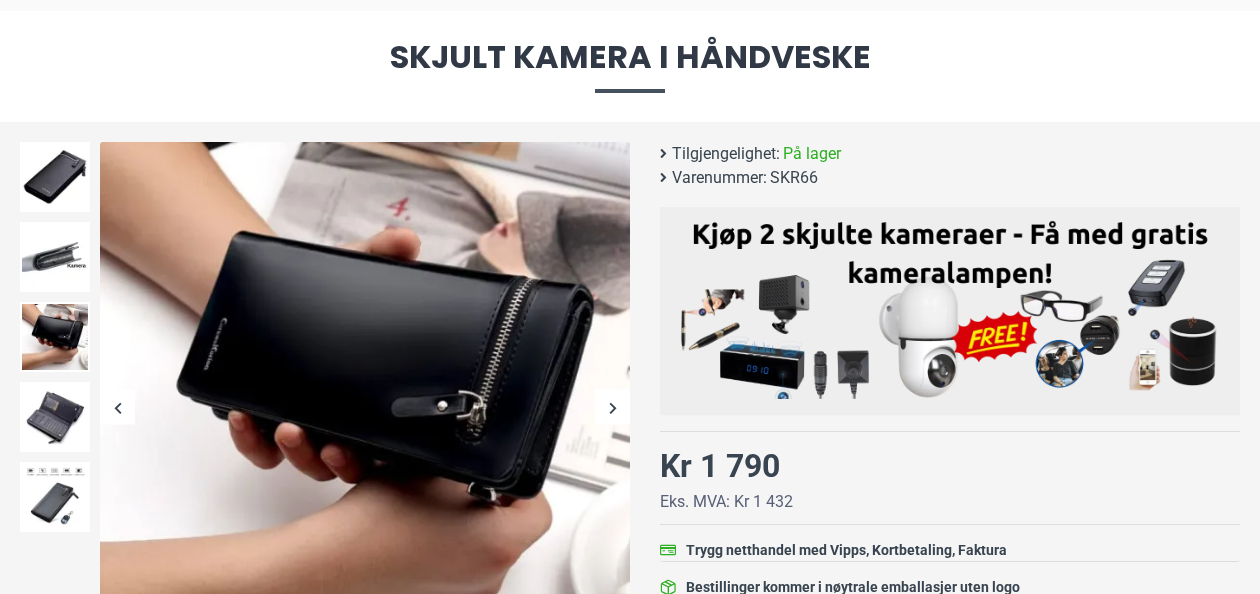 click at bounding box center [612, 407] 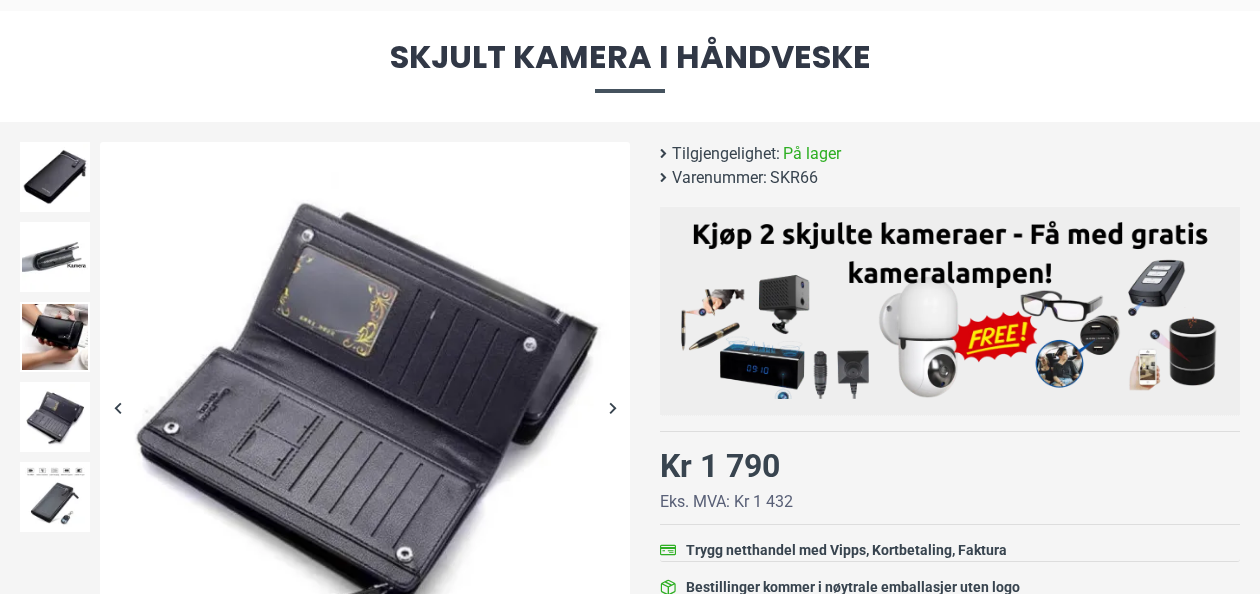 click at bounding box center (612, 407) 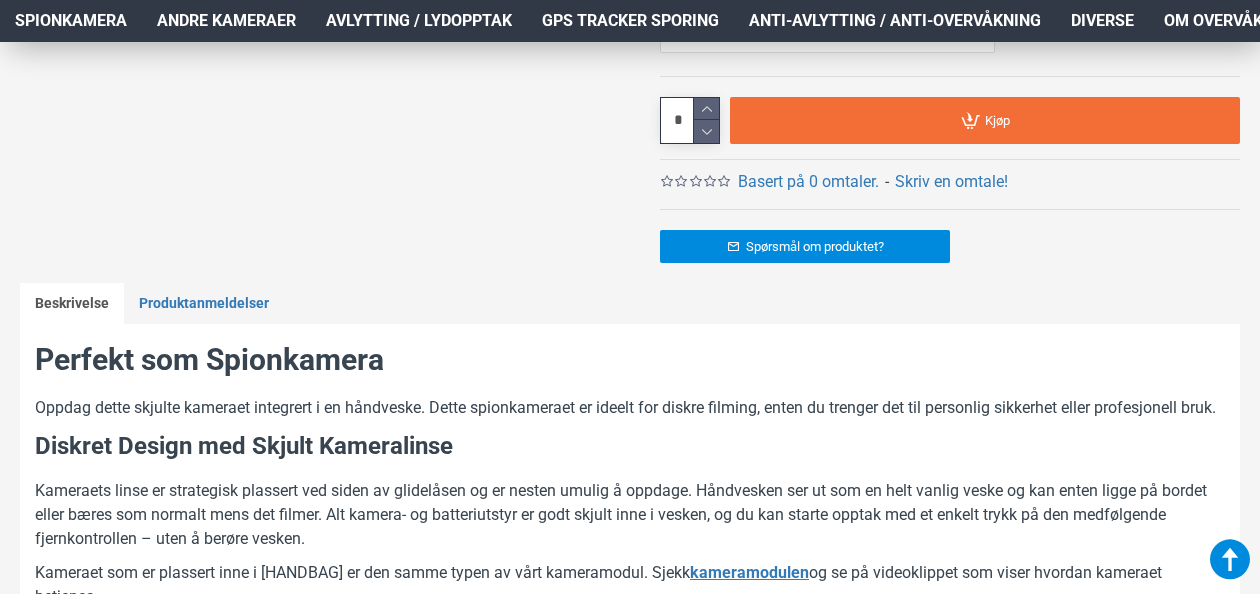 scroll, scrollTop: 1000, scrollLeft: 0, axis: vertical 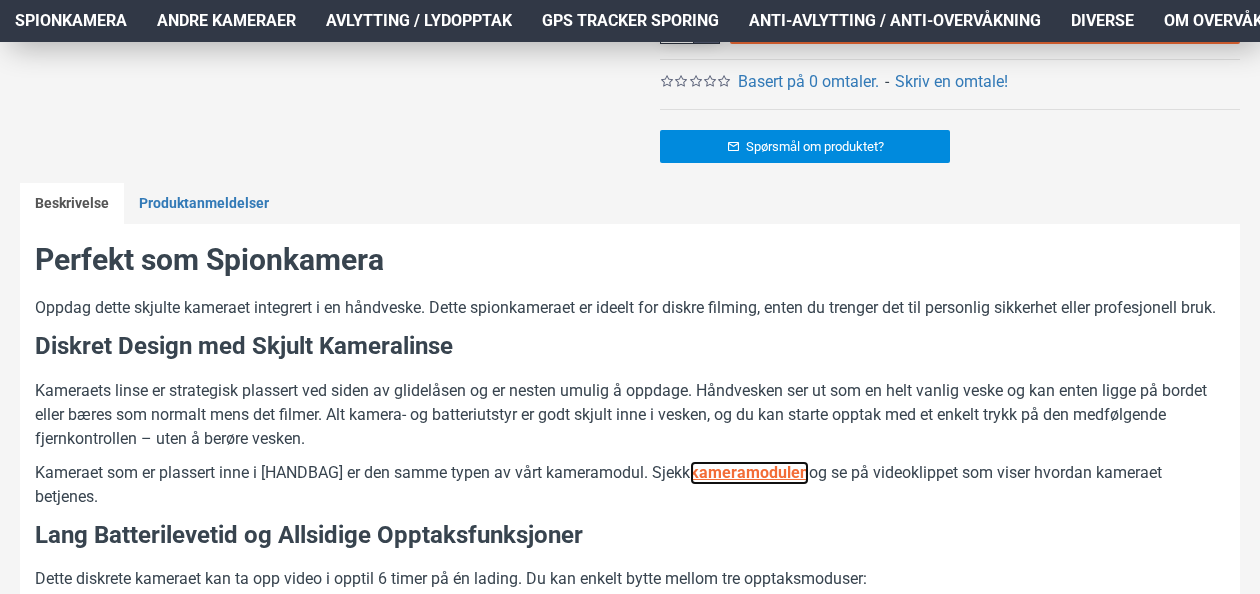 click on "kameramodulen" at bounding box center (749, 472) 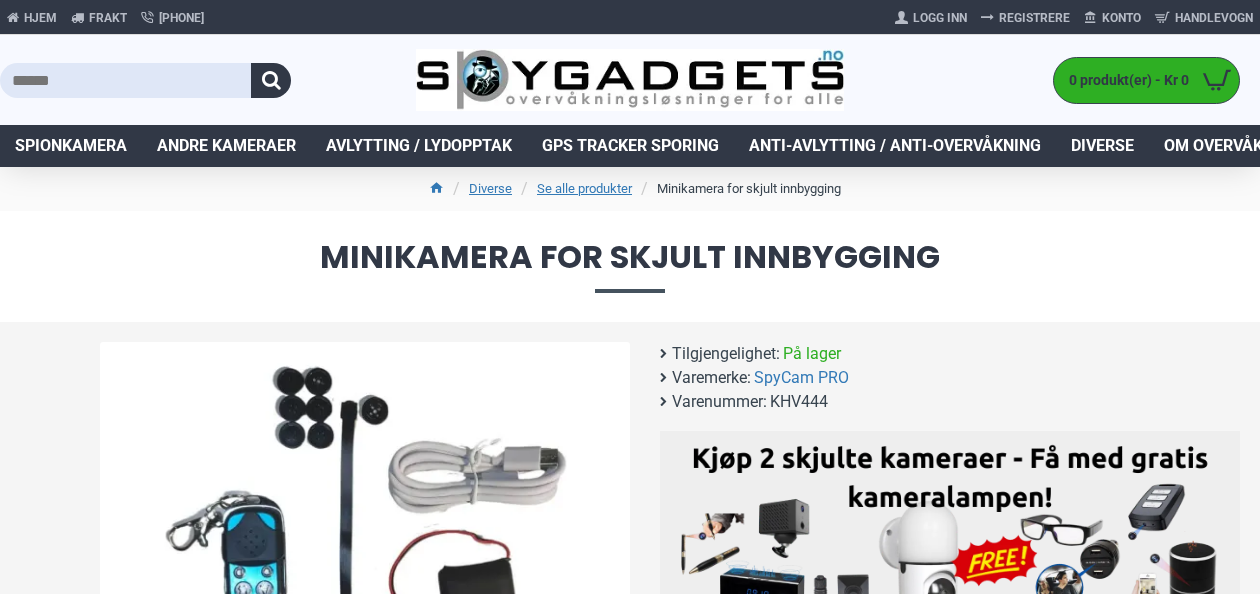 scroll, scrollTop: 0, scrollLeft: 0, axis: both 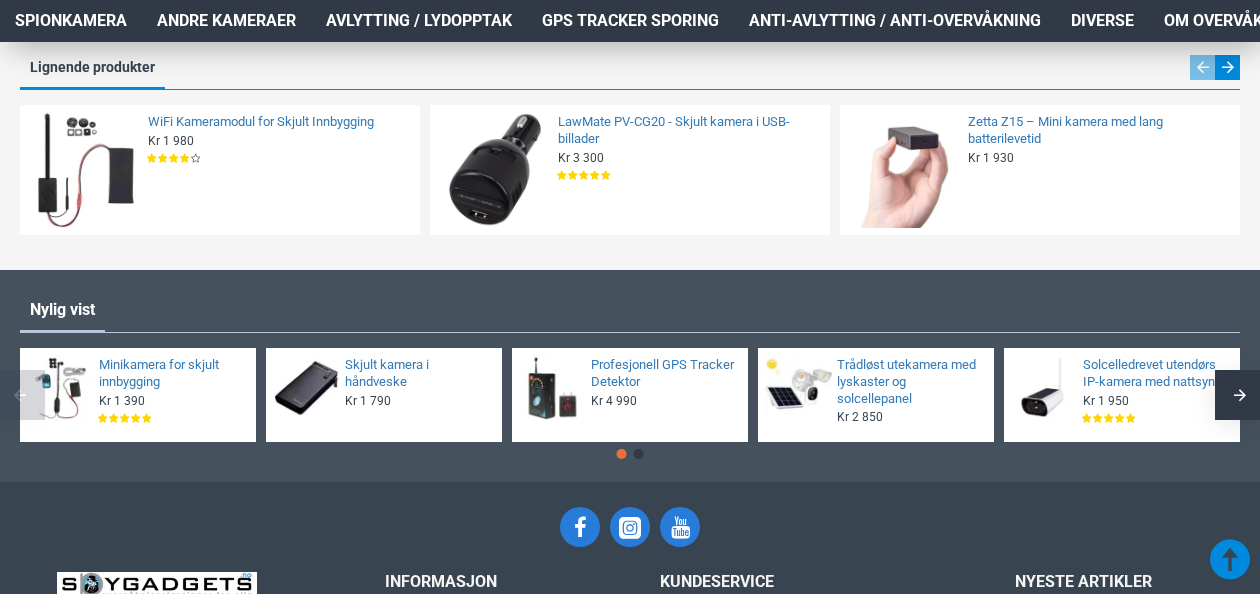 click at bounding box center (552, 388) 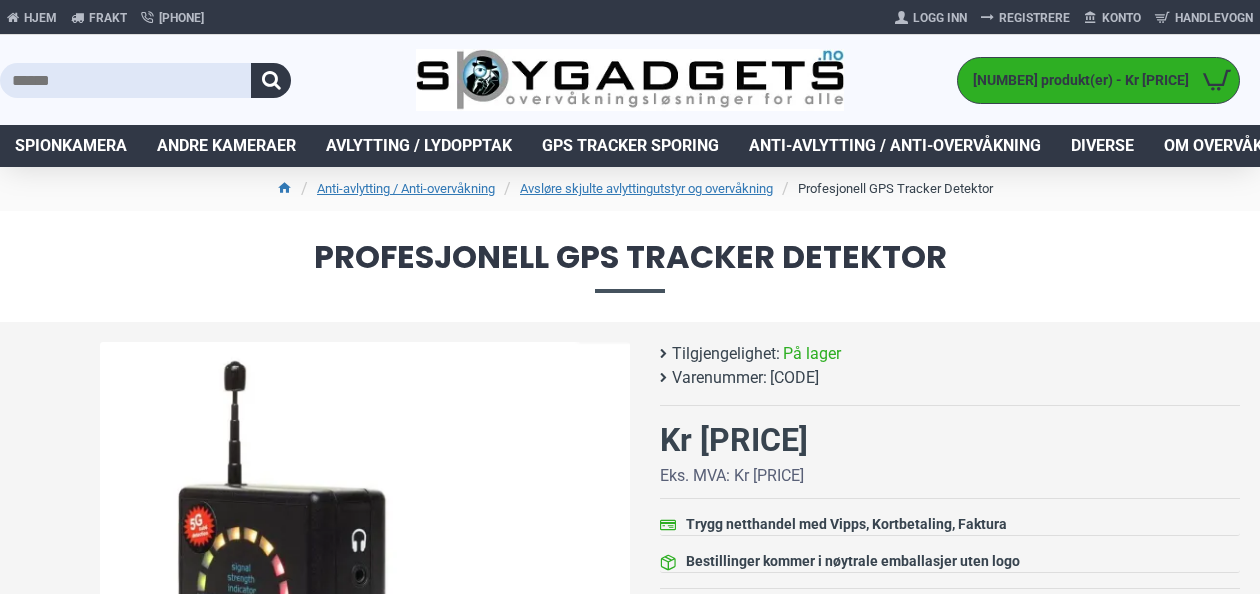 scroll, scrollTop: 0, scrollLeft: 0, axis: both 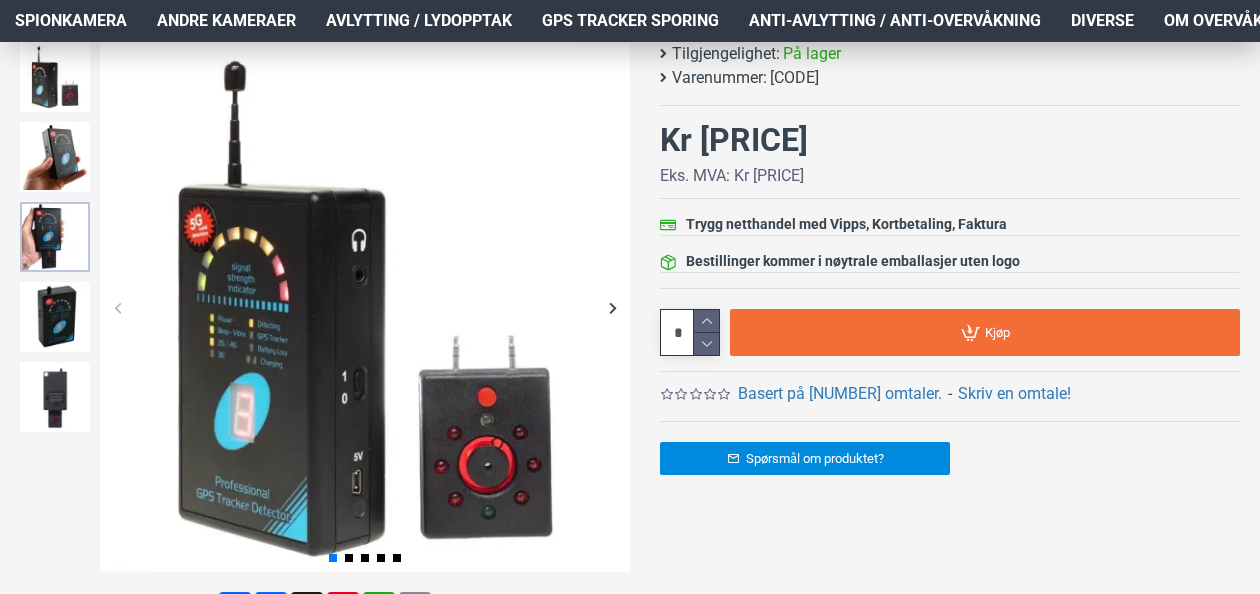 click at bounding box center [55, 237] 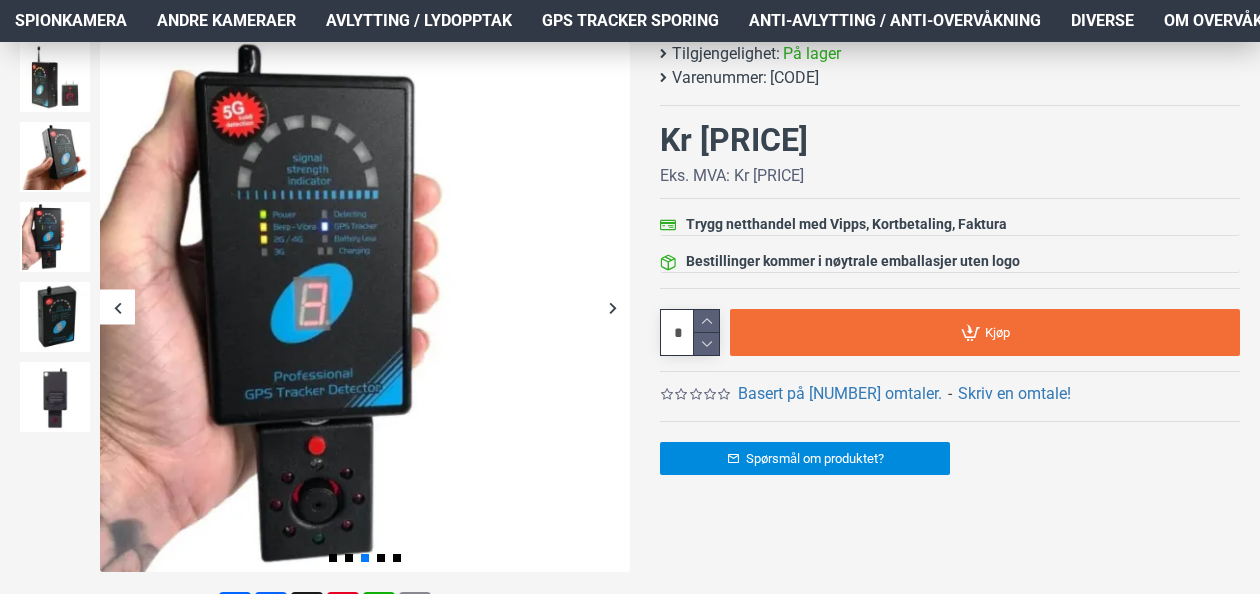 click at bounding box center (612, 307) 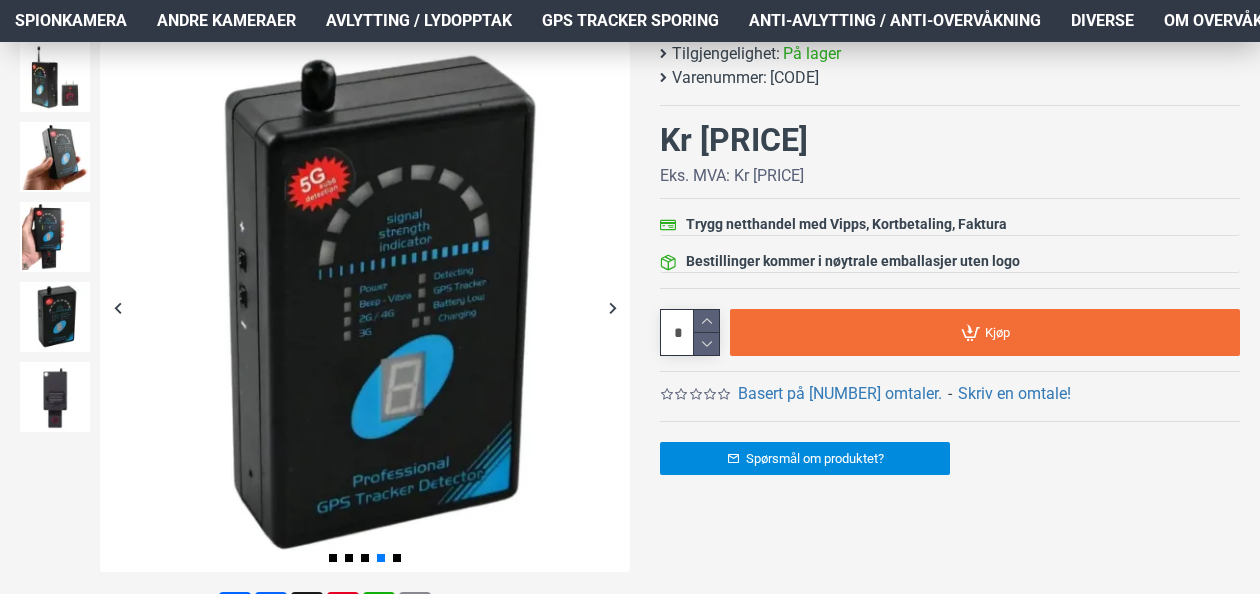 click at bounding box center (612, 307) 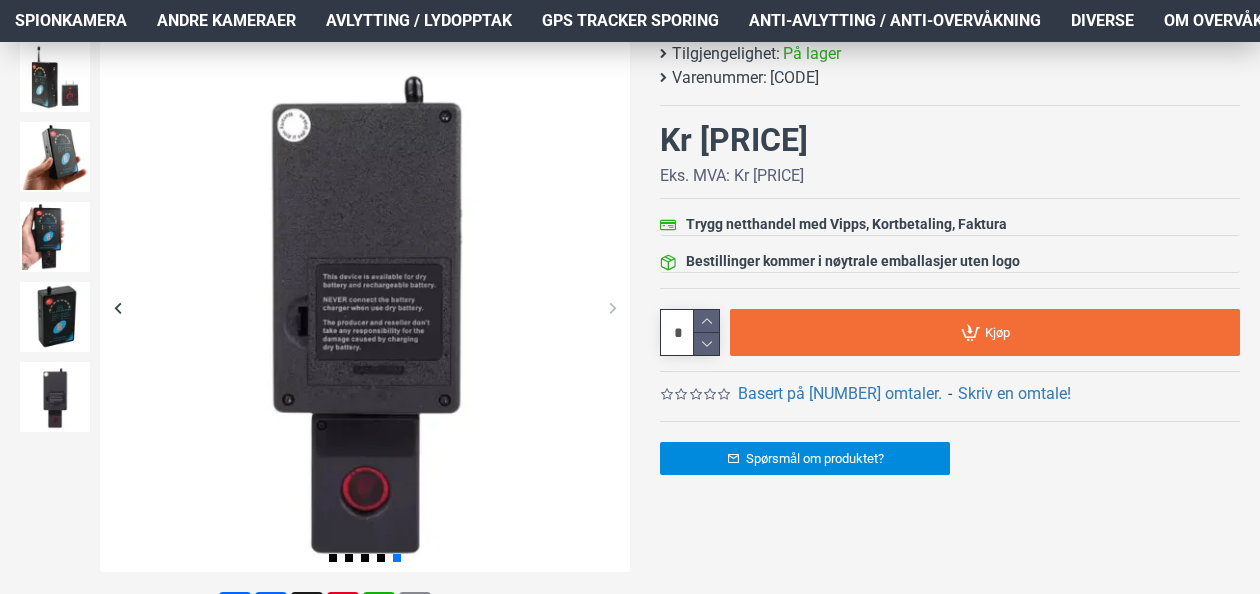 click at bounding box center [612, 307] 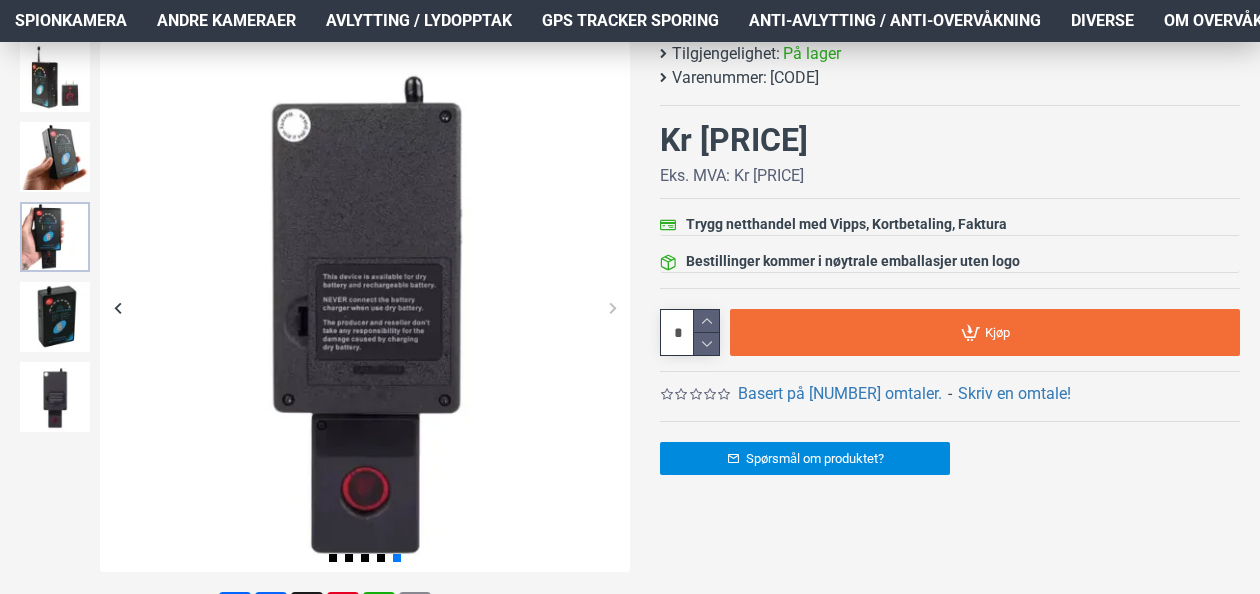 click at bounding box center (55, 237) 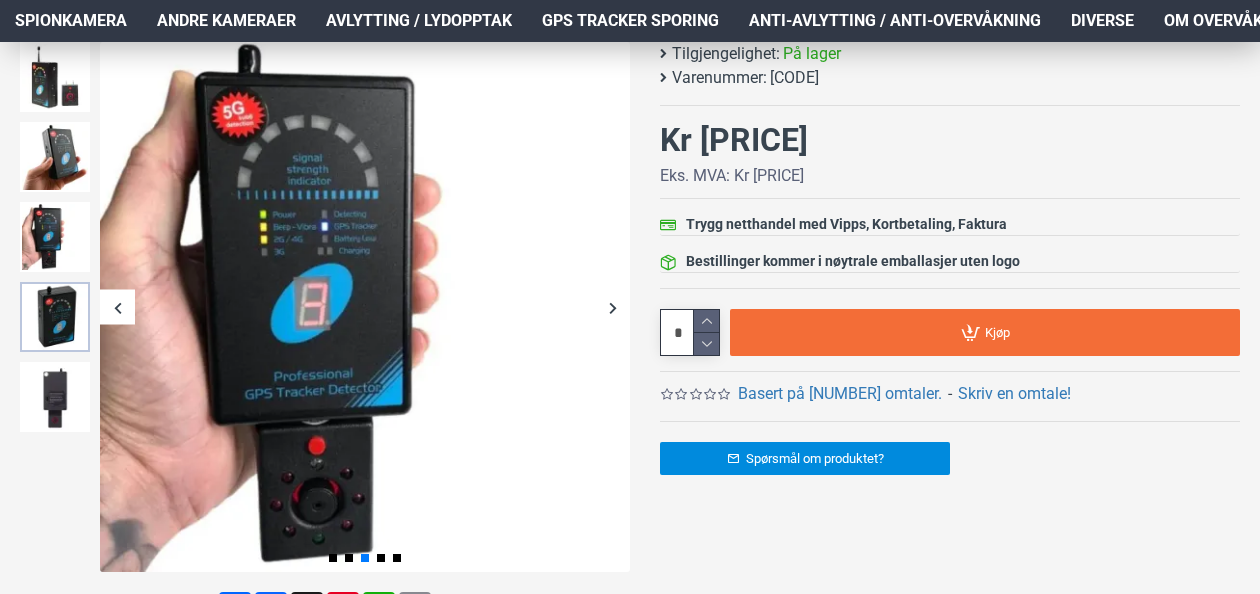 click at bounding box center (55, 317) 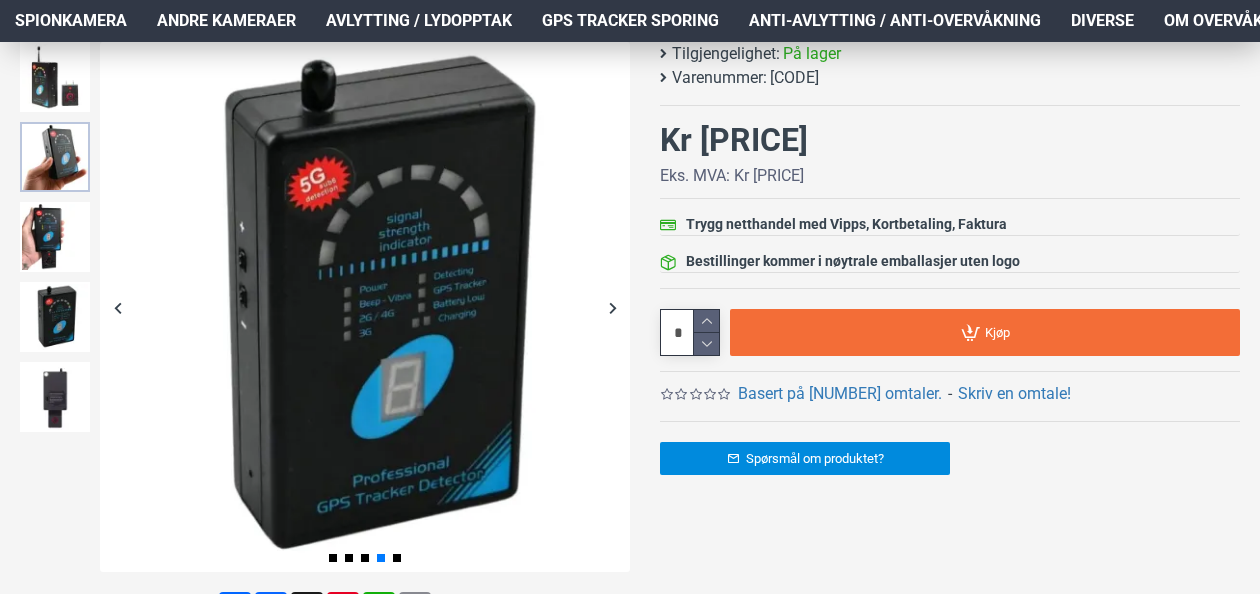 click at bounding box center [55, 157] 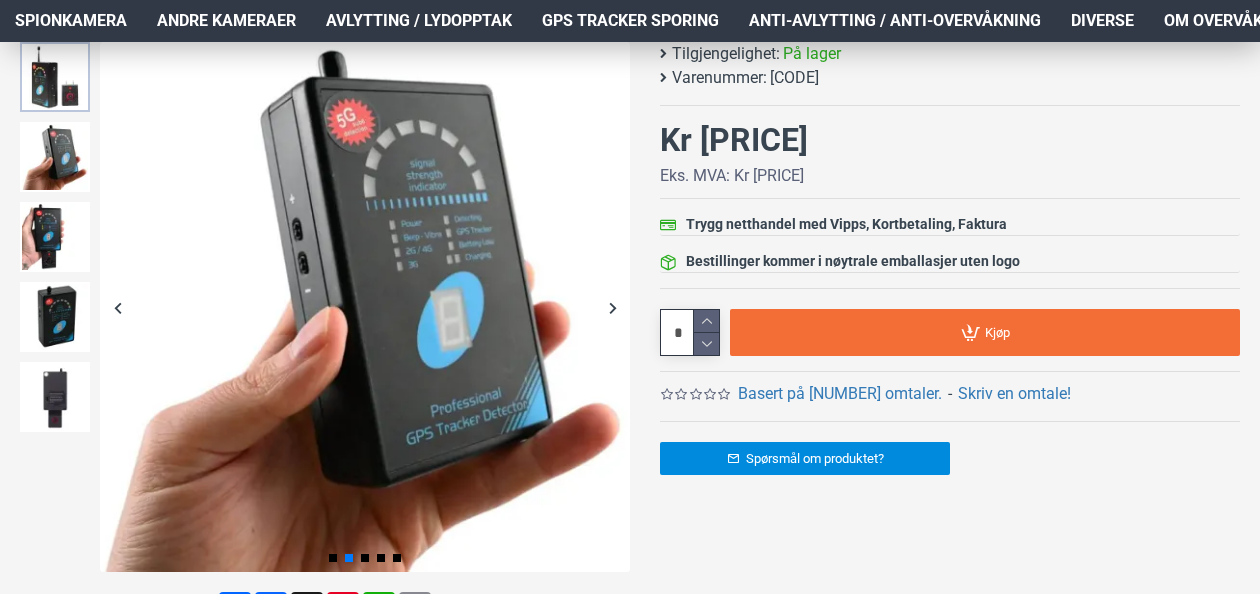click at bounding box center (55, 77) 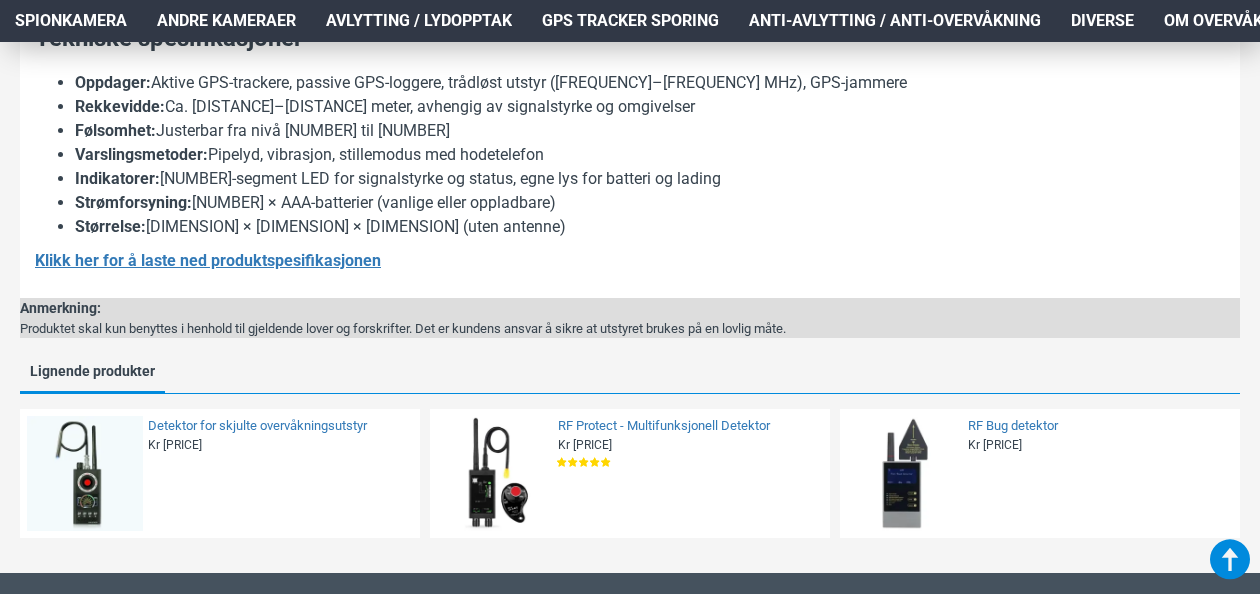 scroll, scrollTop: 2000, scrollLeft: 0, axis: vertical 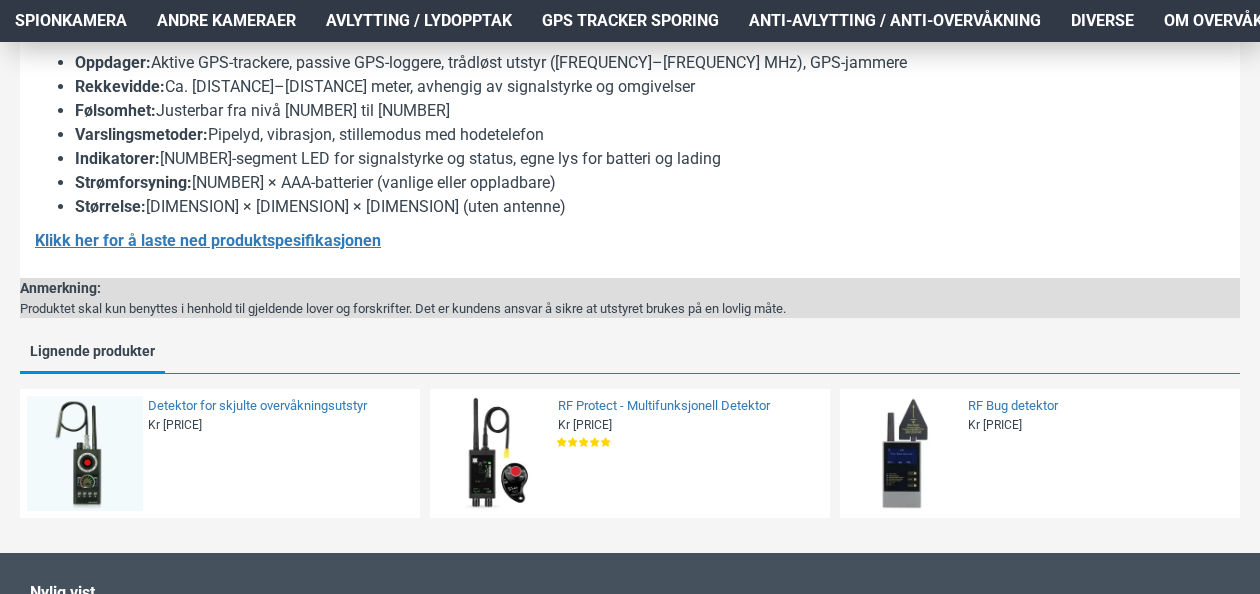 click at bounding box center (905, 454) 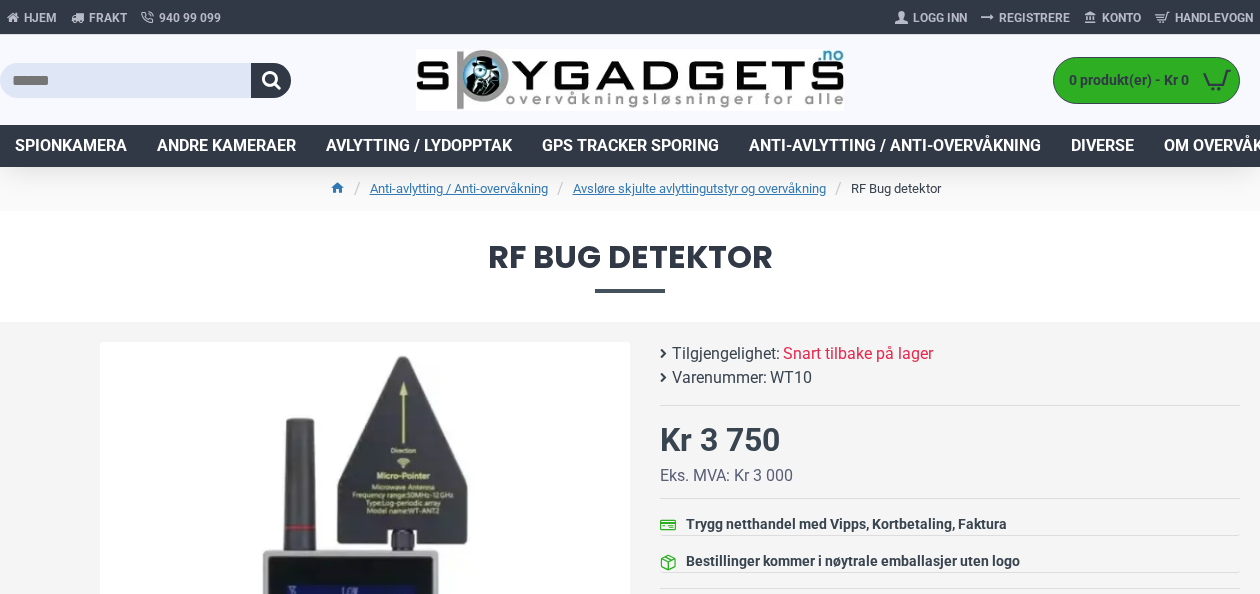 scroll, scrollTop: 0, scrollLeft: 0, axis: both 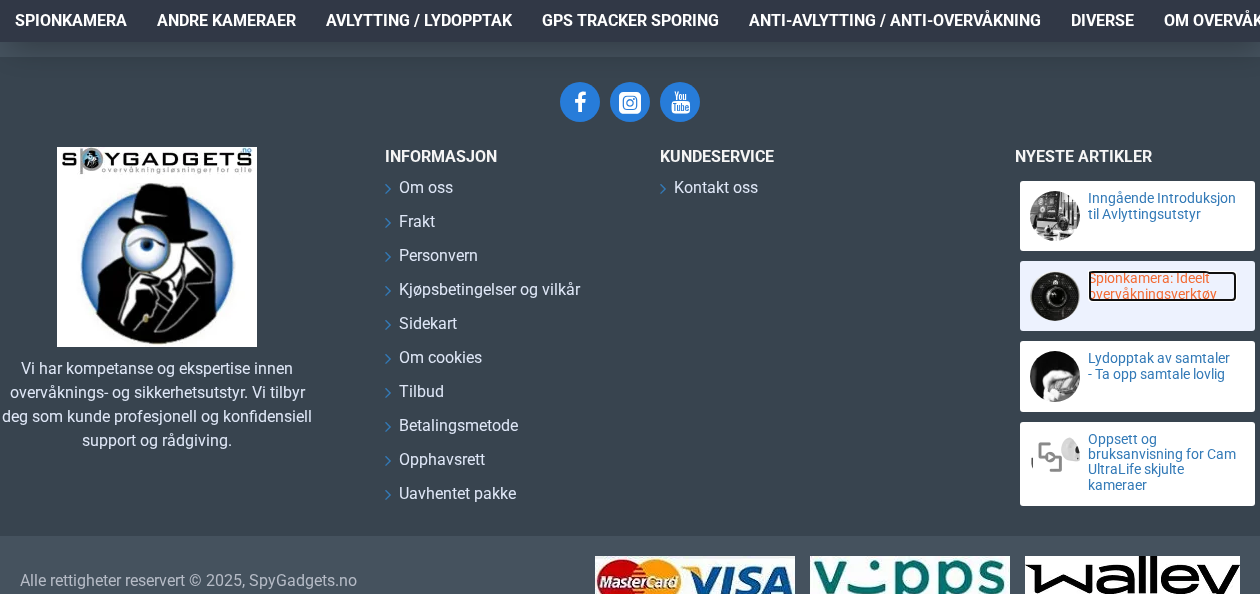 click on "Spionkamera: Ideelt overvåkningsverktøy" at bounding box center [1162, 286] 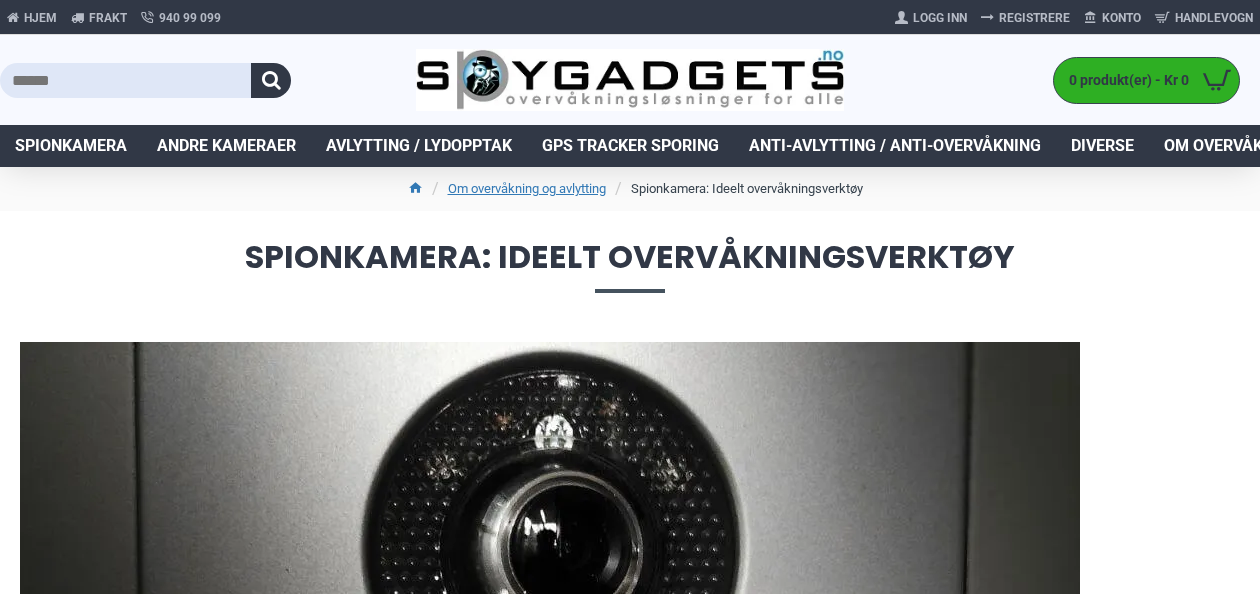 scroll, scrollTop: 0, scrollLeft: 0, axis: both 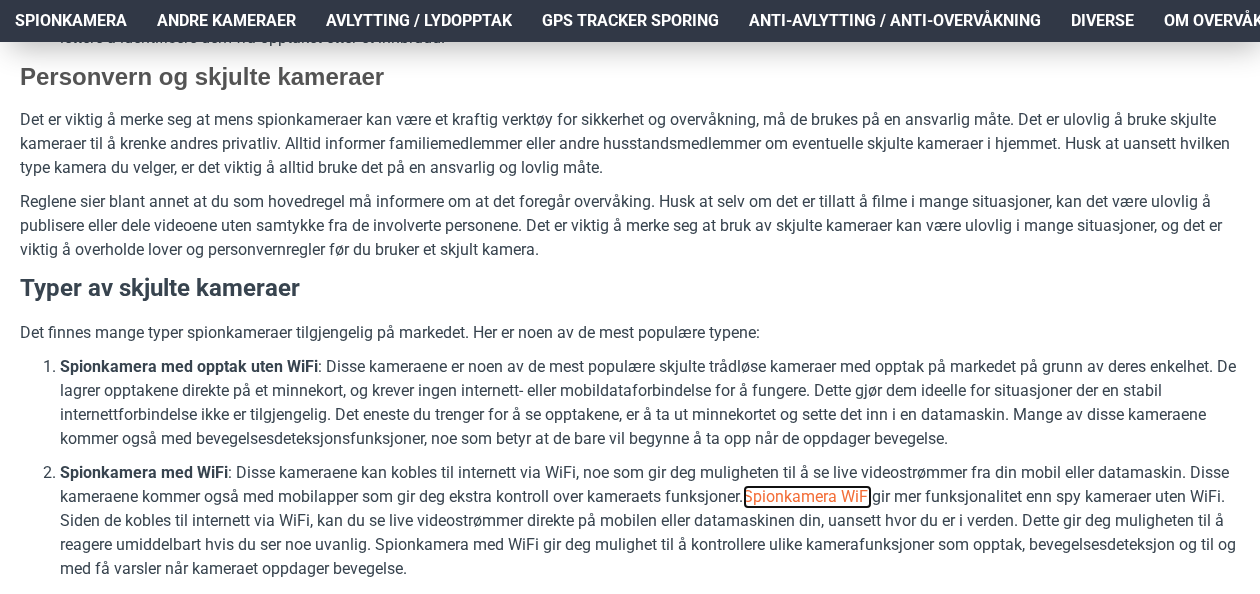 click on "Spionkamera WiFi" at bounding box center [807, 497] 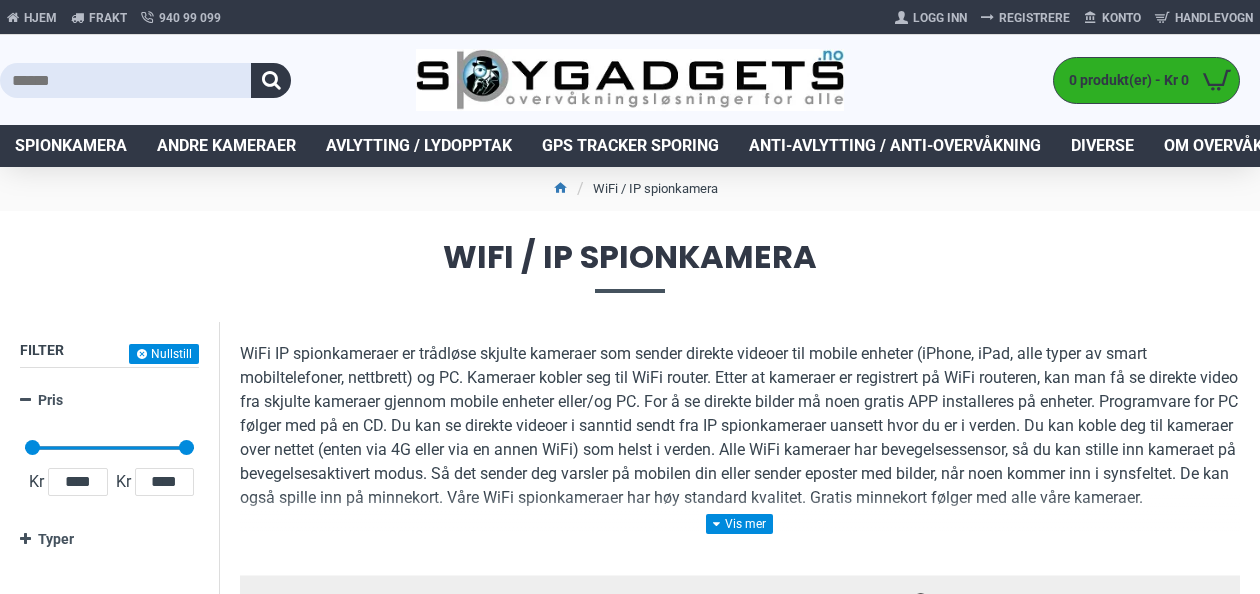 scroll, scrollTop: 0, scrollLeft: 0, axis: both 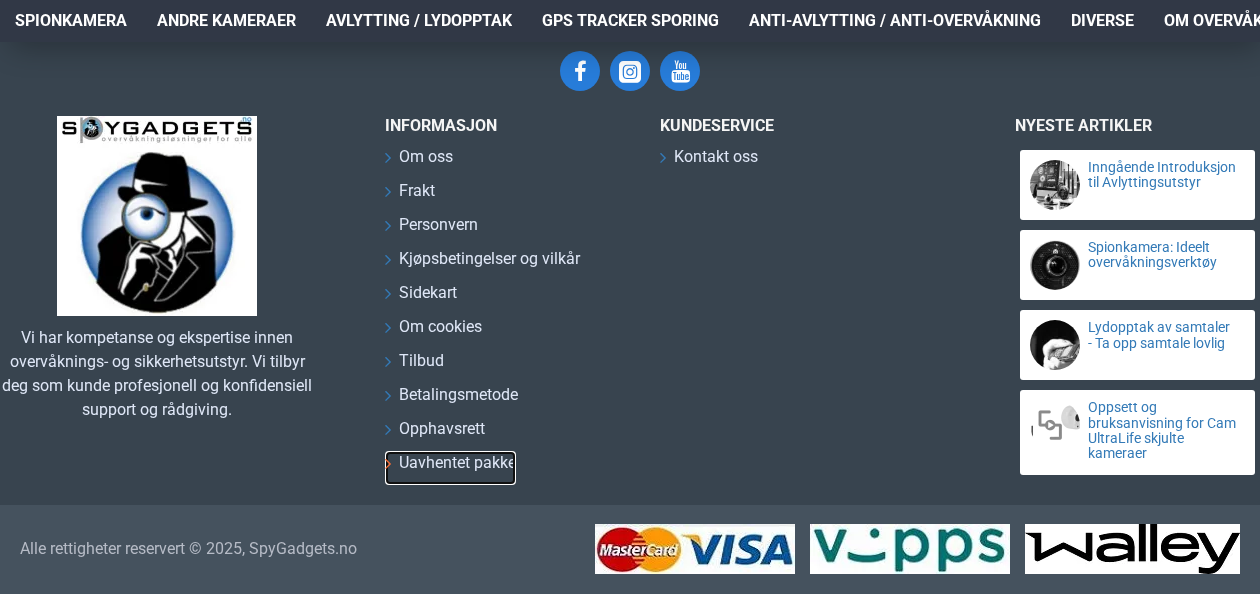 click on "Uavhentet pakke" at bounding box center [457, 463] 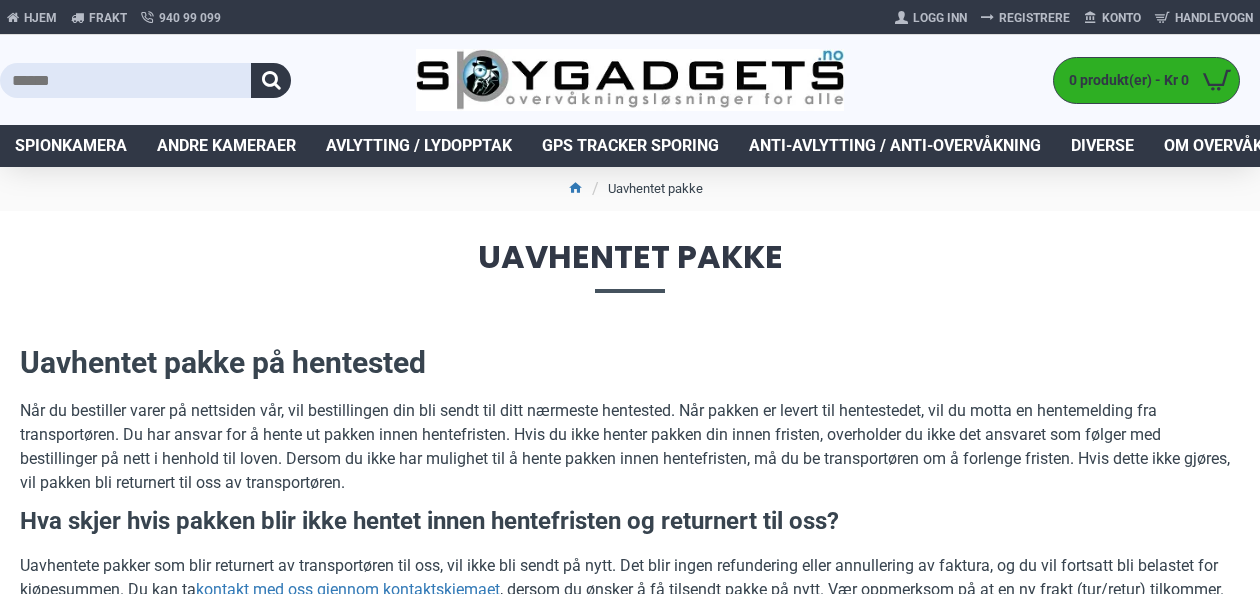 scroll, scrollTop: 0, scrollLeft: 0, axis: both 